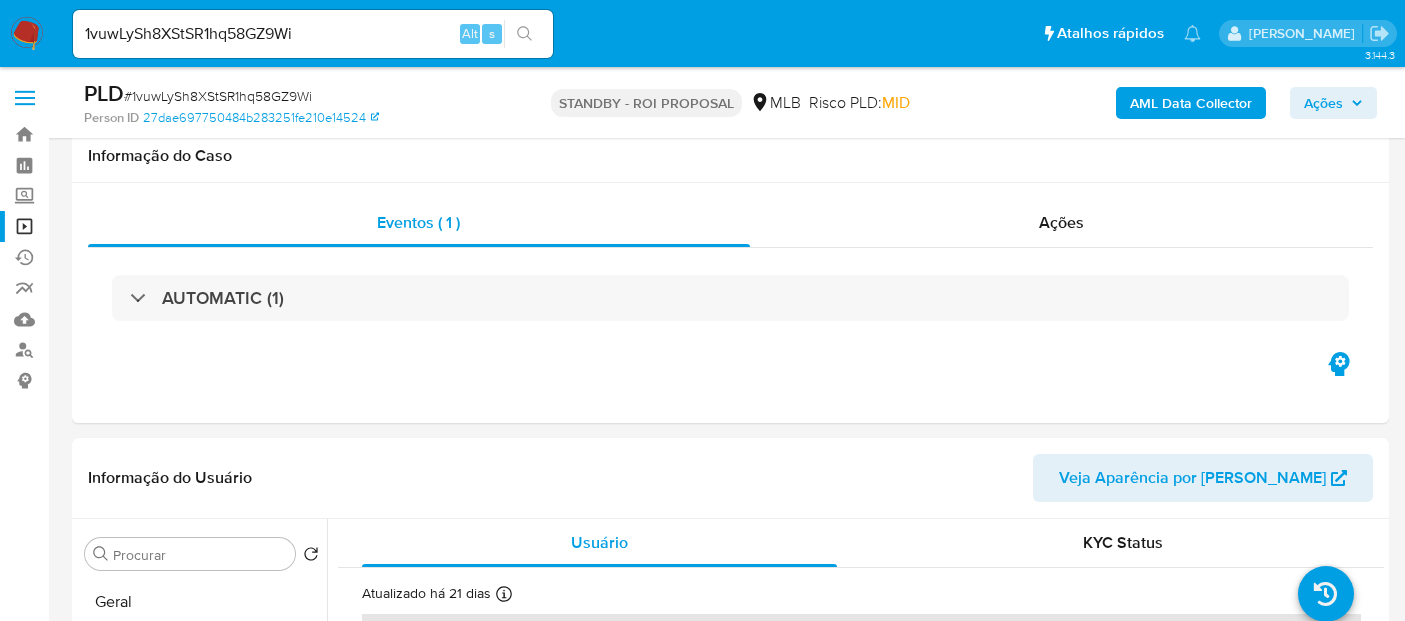 select on "10" 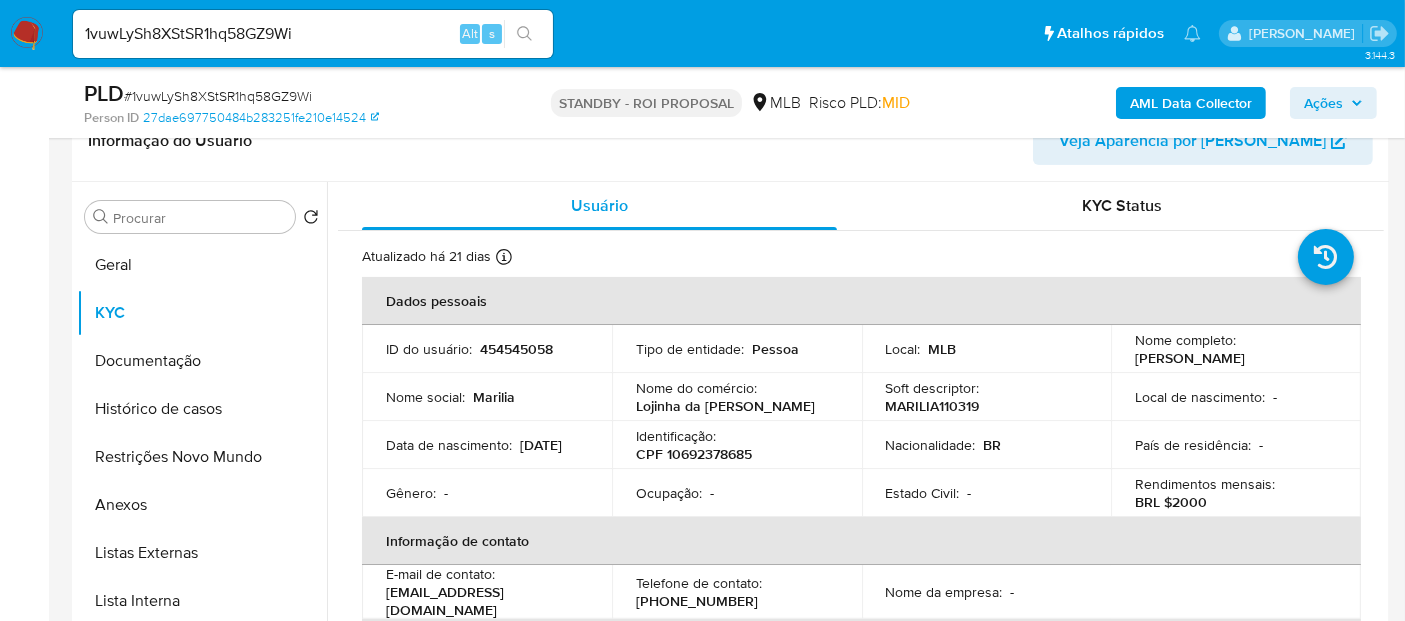 scroll, scrollTop: 337, scrollLeft: 0, axis: vertical 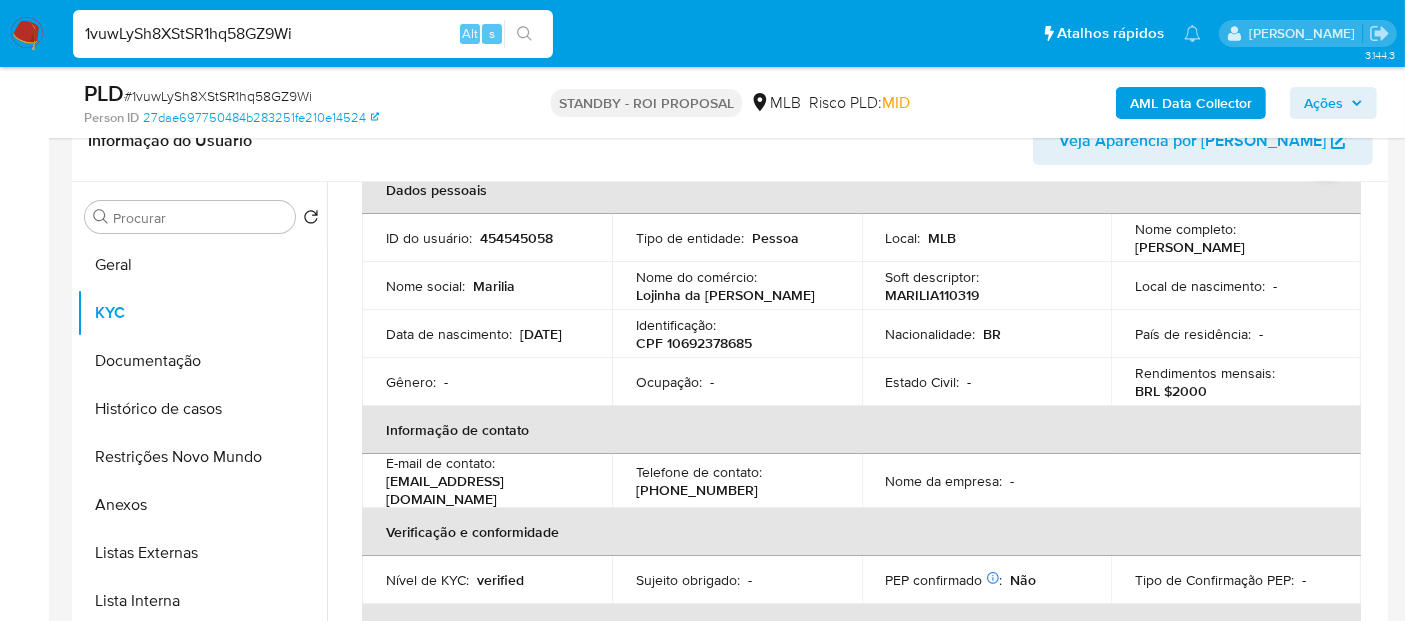 click on "Pausado Ver notificaciones 1vuwLySh8XStSR1hq58GZ9Wi Alt s Atalhos rápidos   Presiona las siguientes teclas para acceder a algunas de las funciones Pesquisar caso ou usuário Alt s Voltar para casa Alt h Adicione um comentário Alt c Adicionar um anexo Alt a Erico Trevizan" at bounding box center (702, 33) 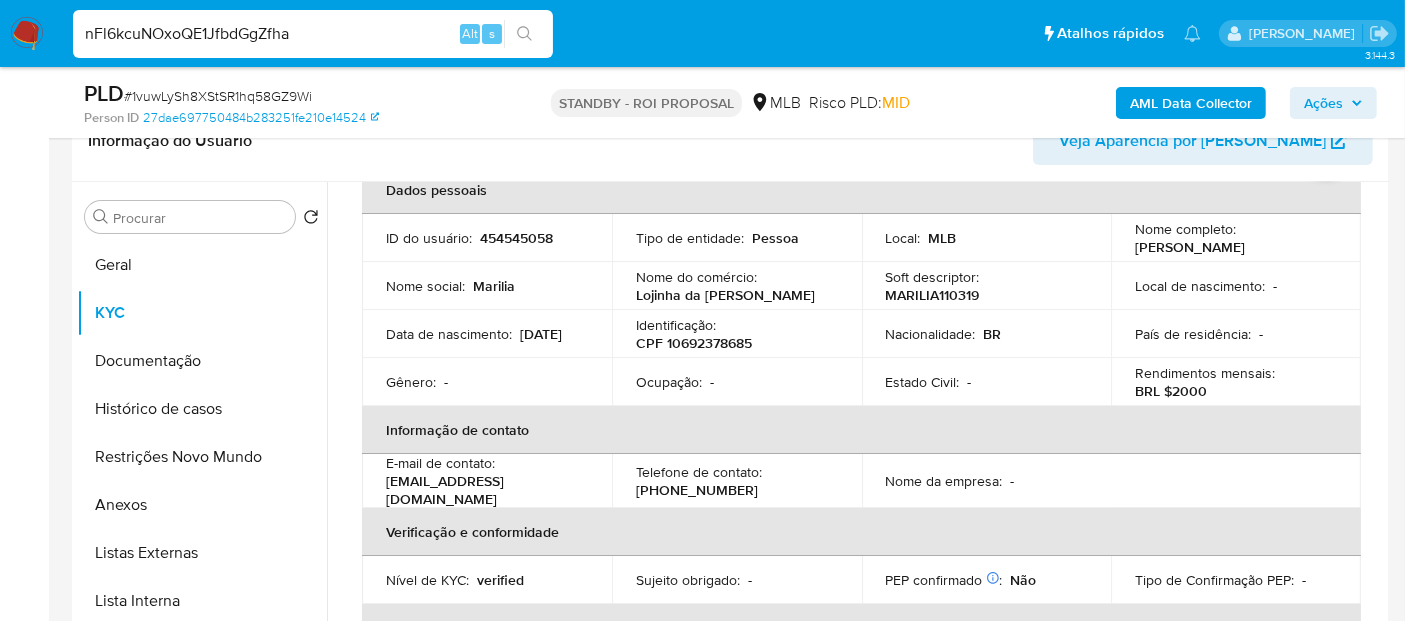 type on "nFl6kcuNOxoQE1JfbdGgZfha" 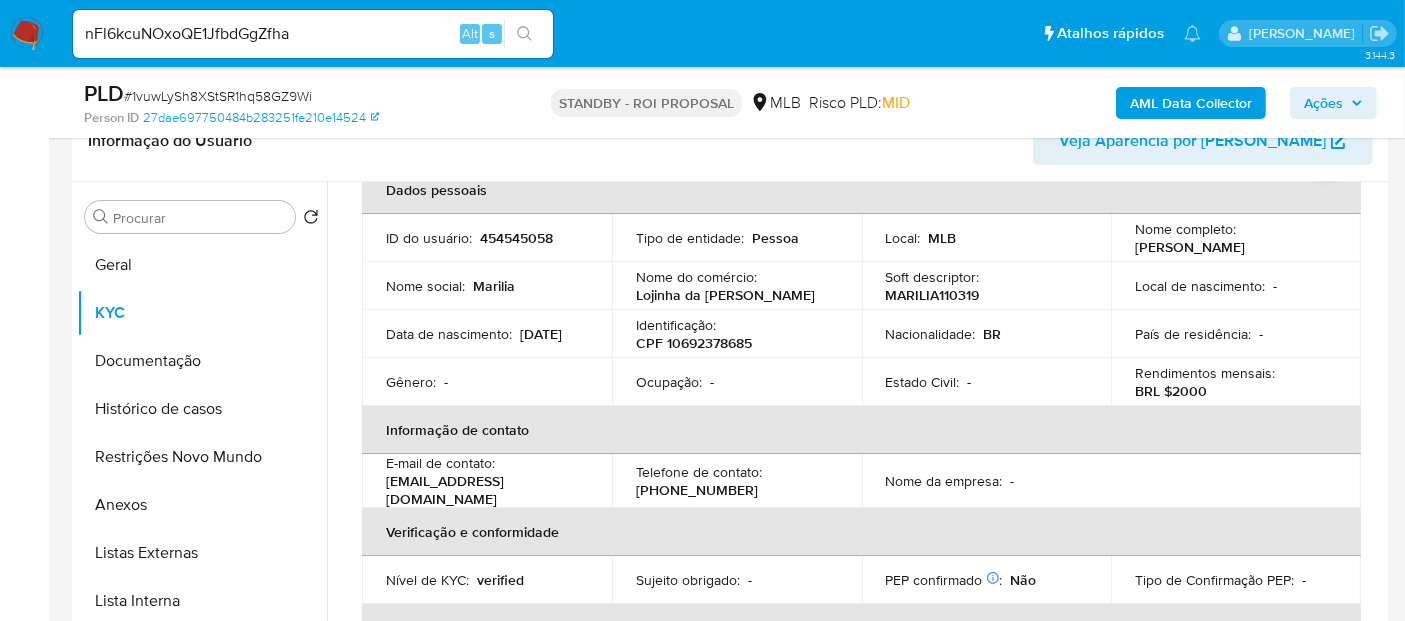 click 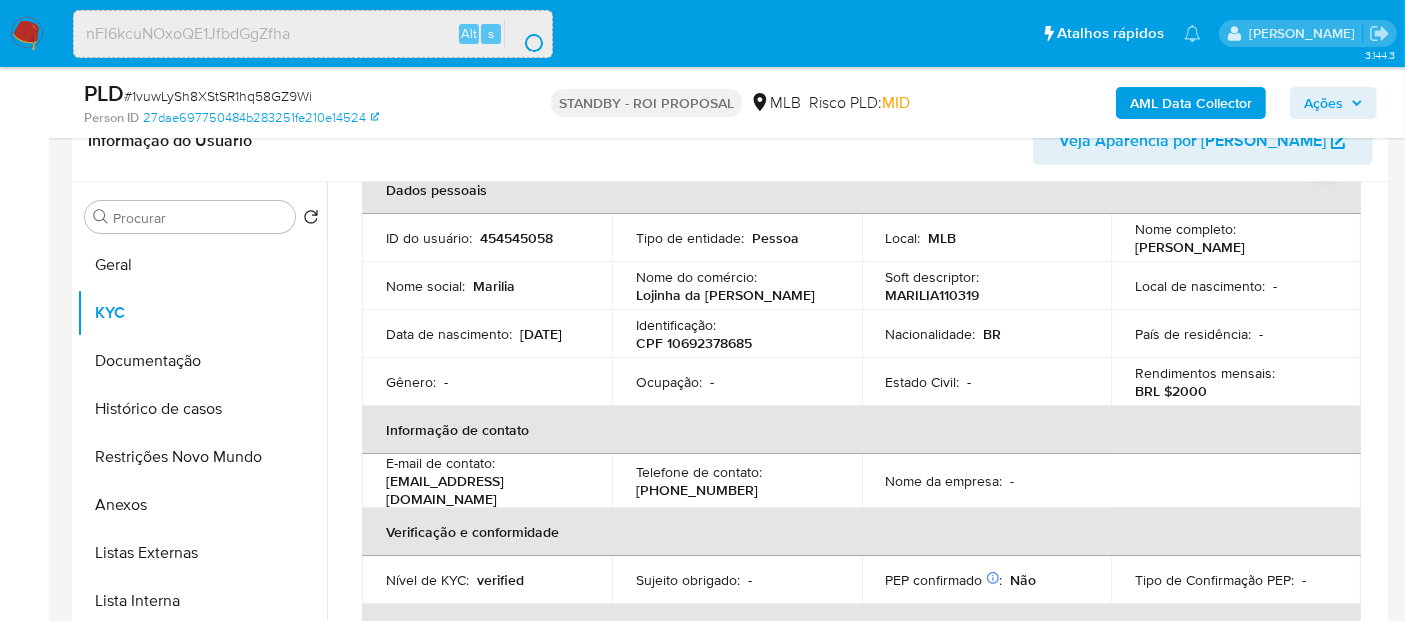 scroll, scrollTop: 0, scrollLeft: 0, axis: both 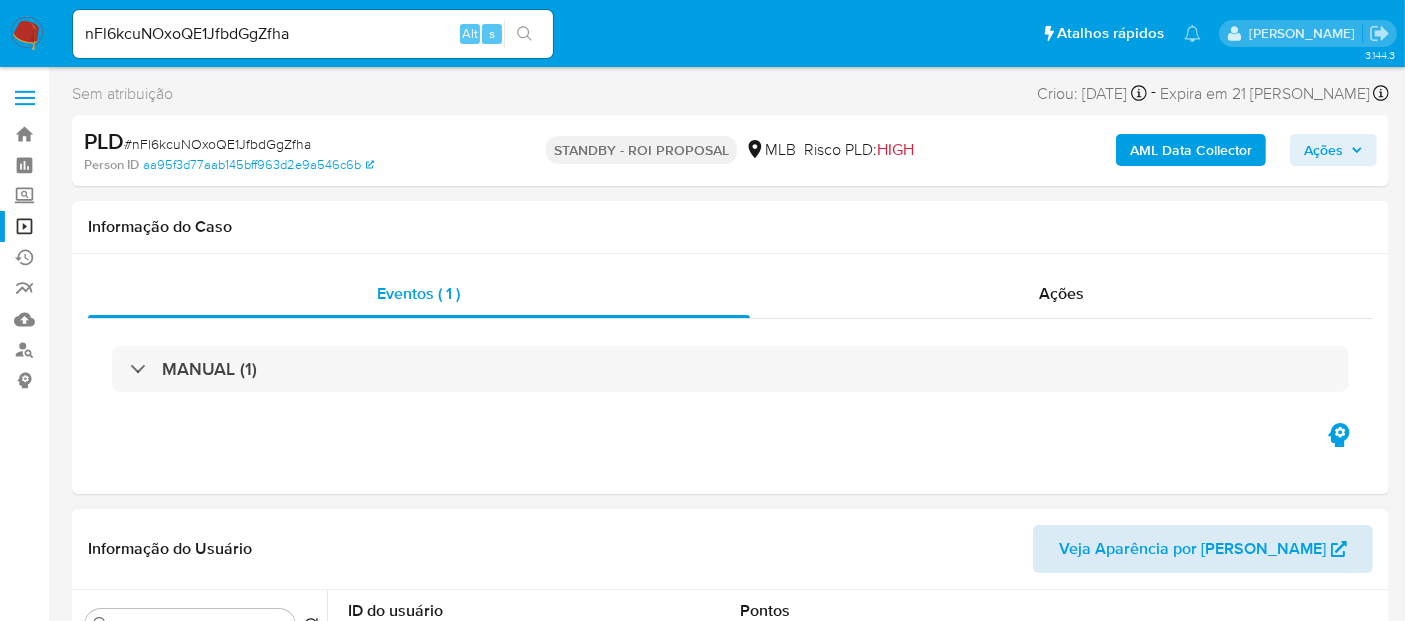 select on "10" 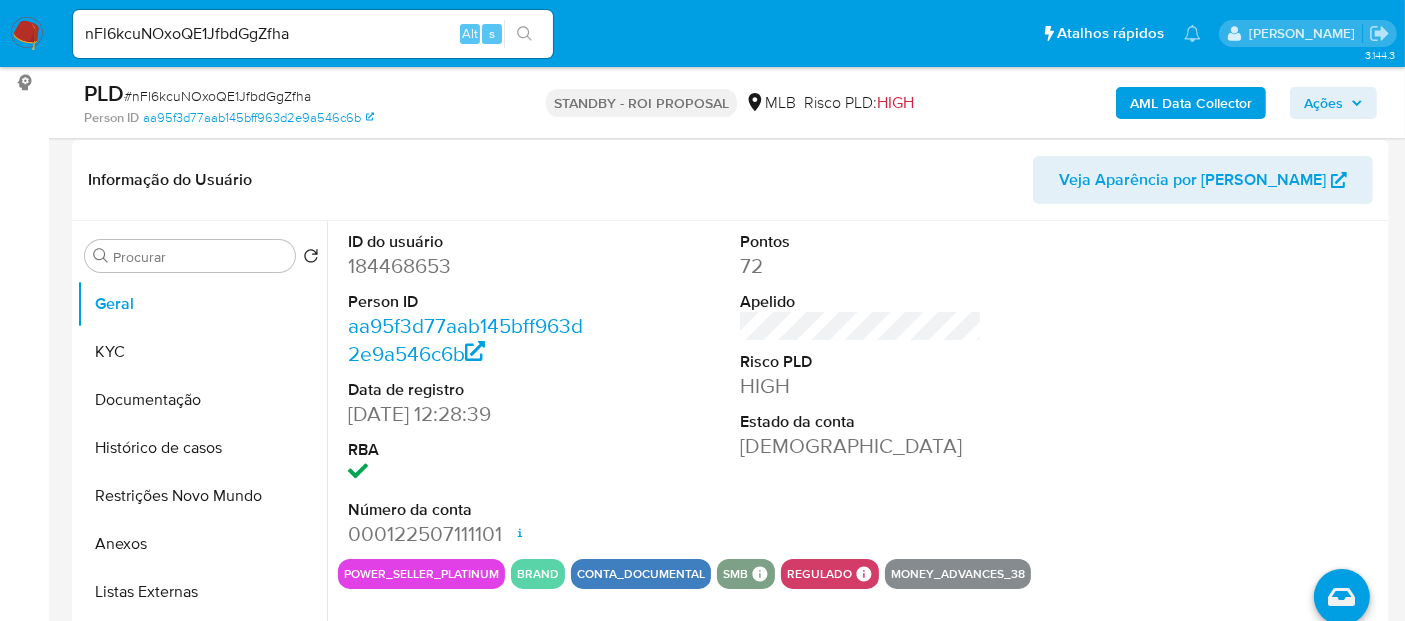 scroll, scrollTop: 333, scrollLeft: 0, axis: vertical 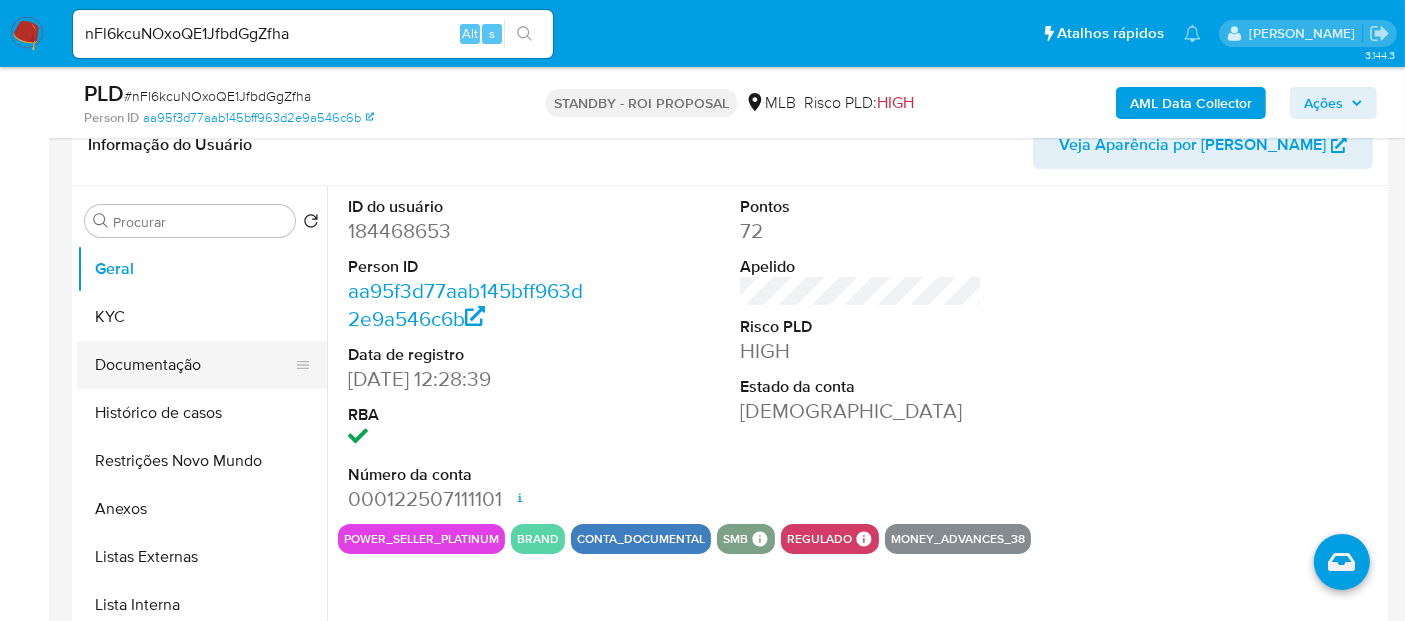 click on "Documentação" at bounding box center [194, 365] 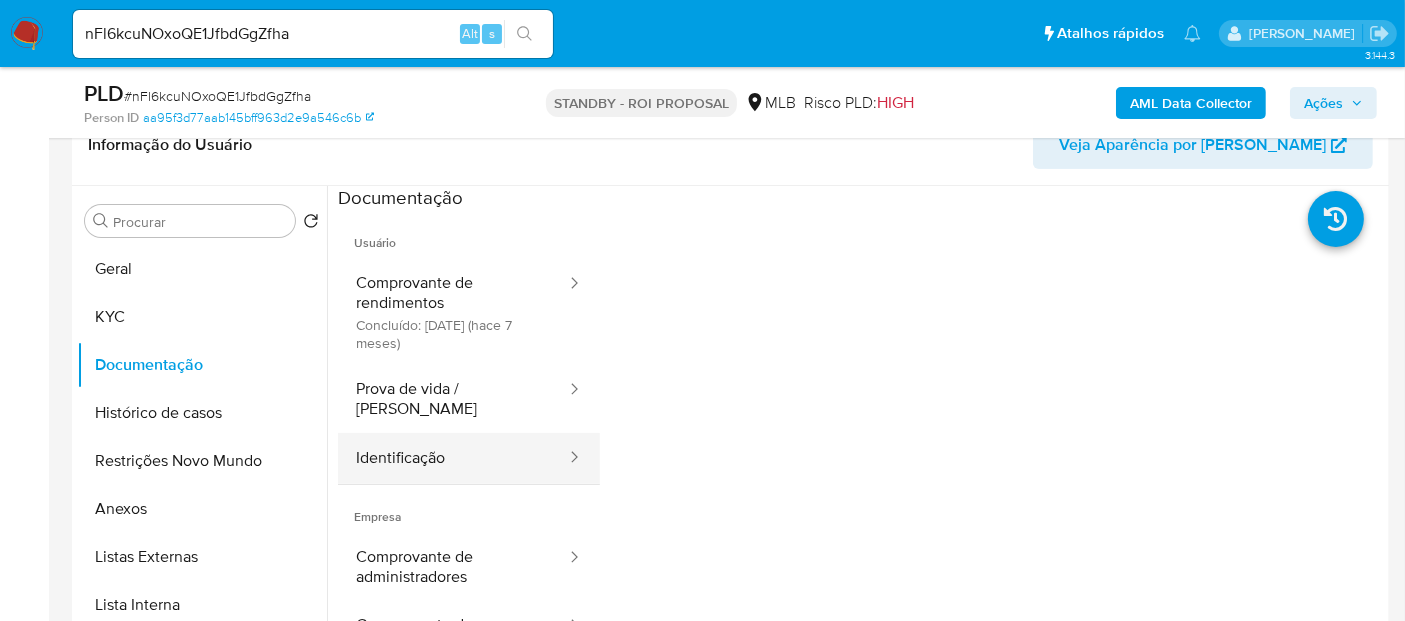 click on "Identificação" at bounding box center [453, 458] 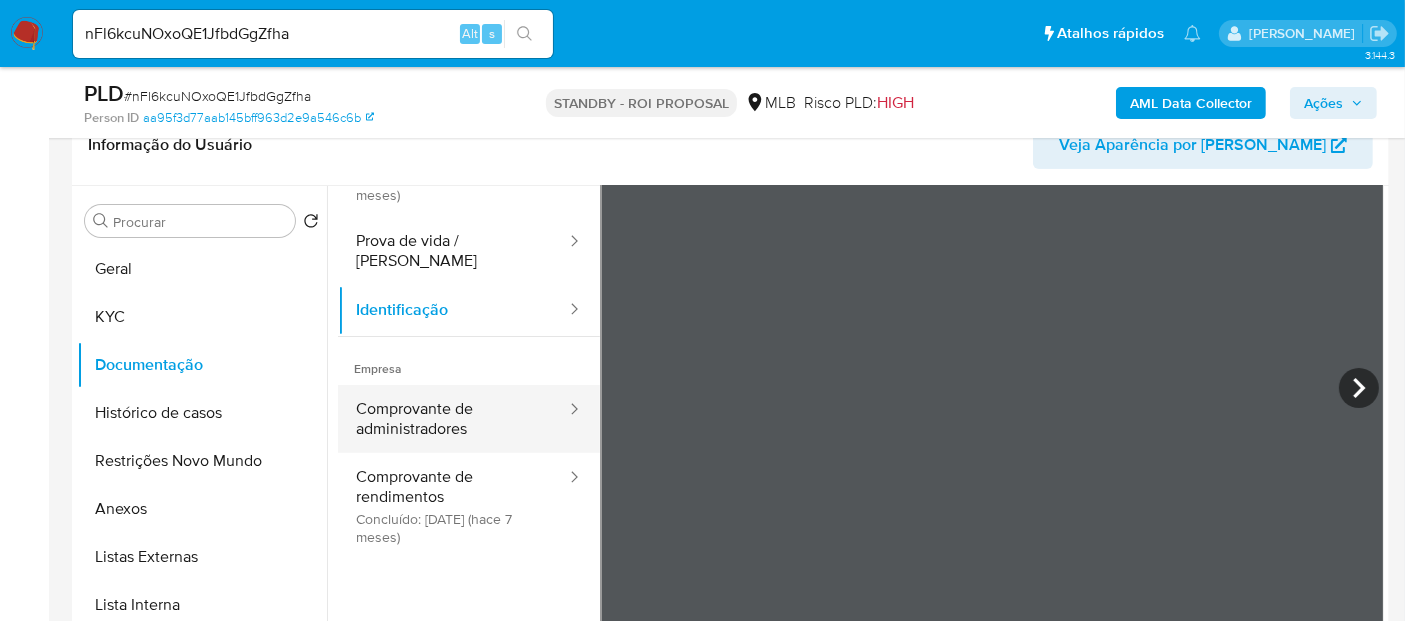 scroll, scrollTop: 168, scrollLeft: 0, axis: vertical 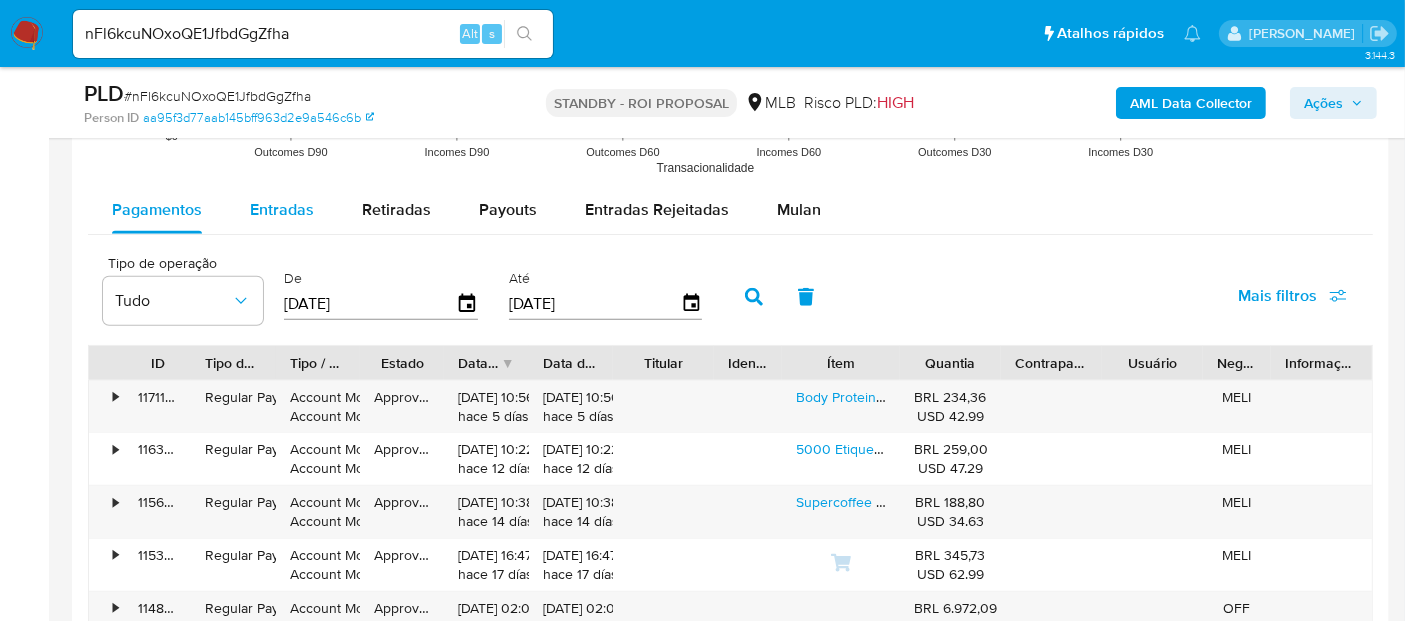 click on "Entradas" at bounding box center (282, 209) 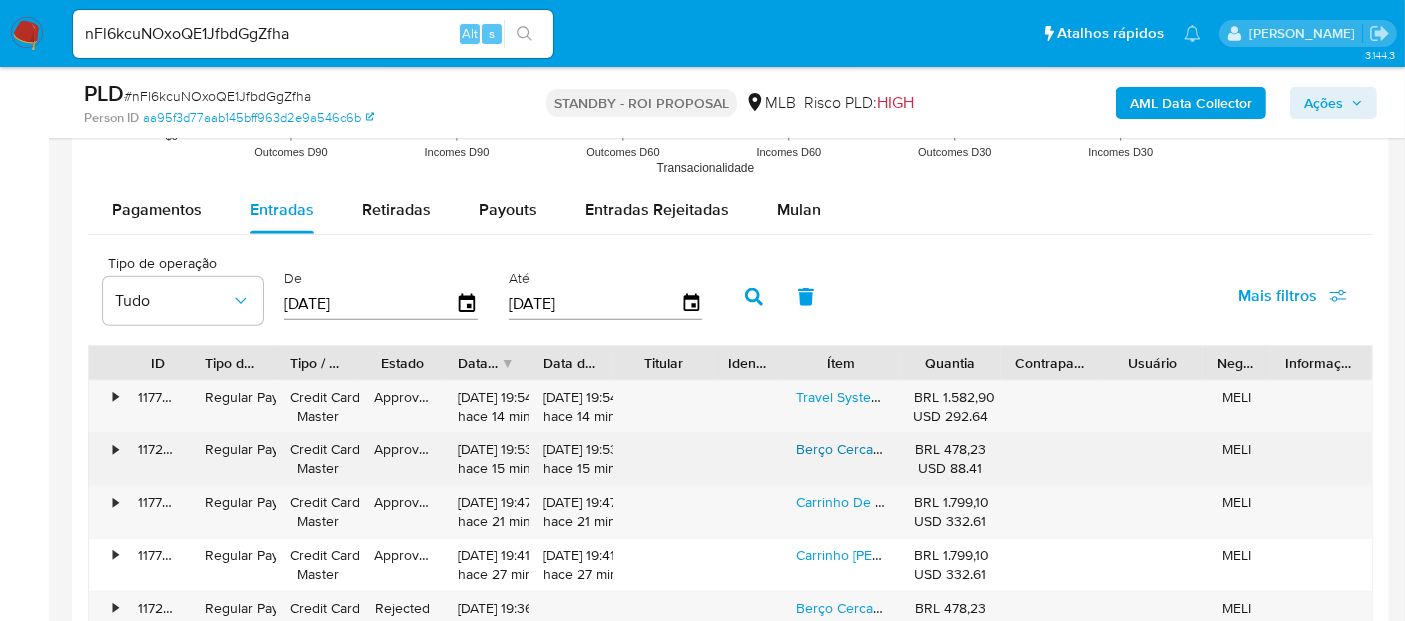 click on "Berço Cercado Dreams G" at bounding box center [875, 449] 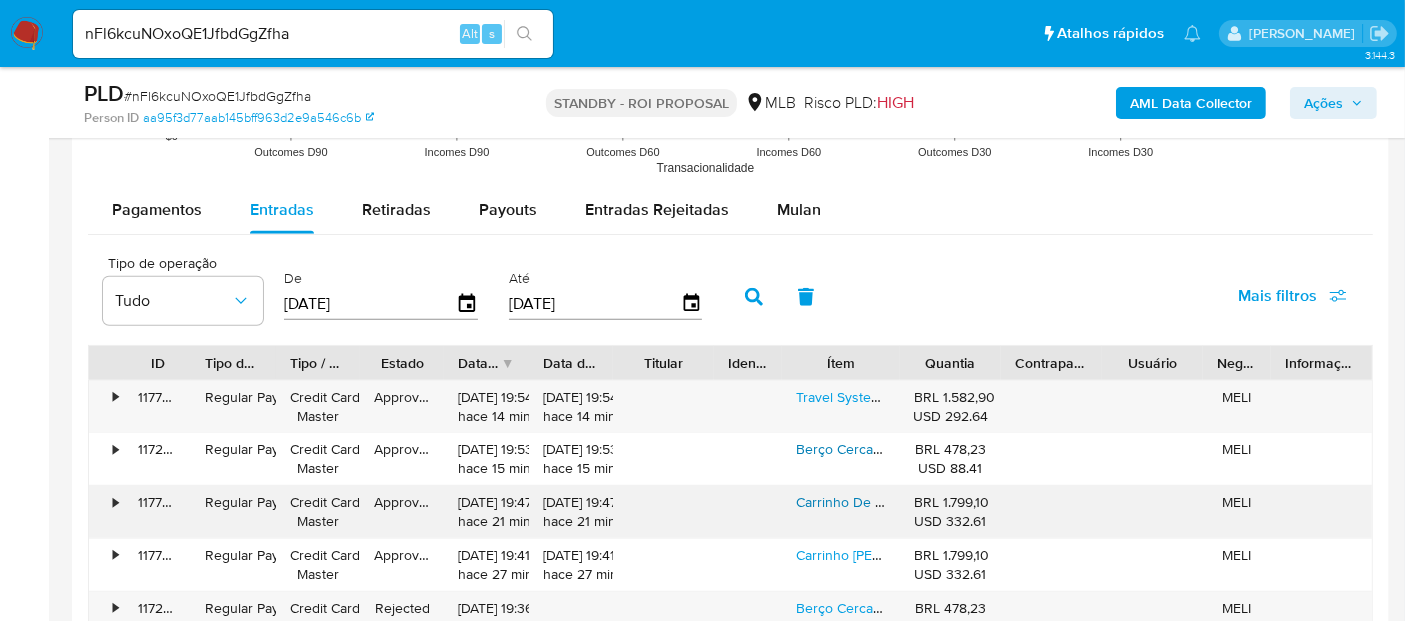 click on "Carrinho De Bebê Romanzo Cor Preto Com Bebê Conforto Infanti" at bounding box center [985, 502] 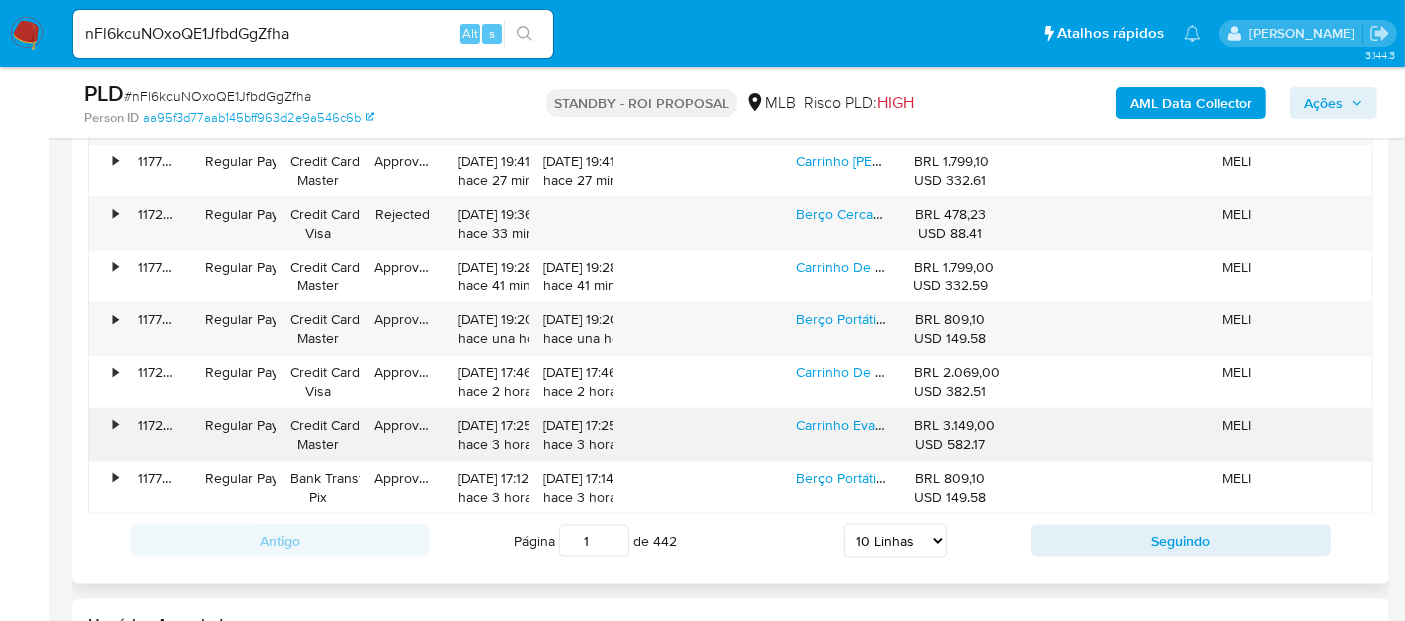 scroll, scrollTop: 2576, scrollLeft: 0, axis: vertical 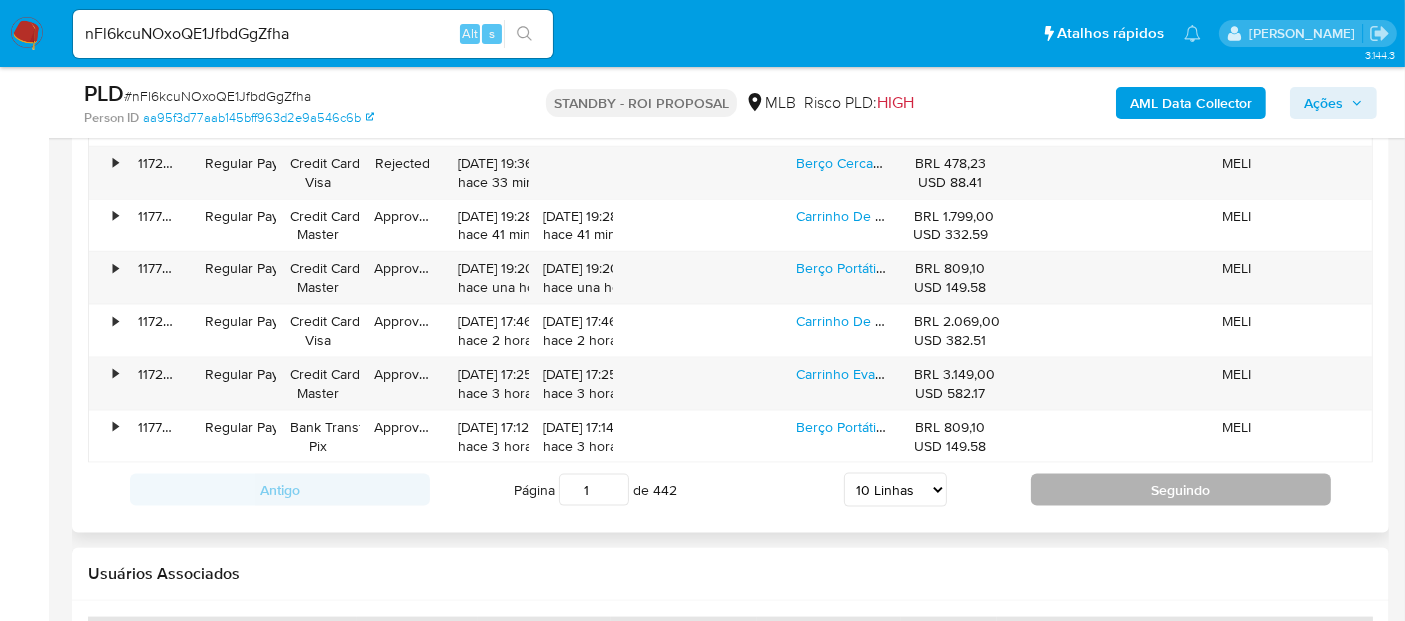 click on "Seguindo" at bounding box center [1181, 490] 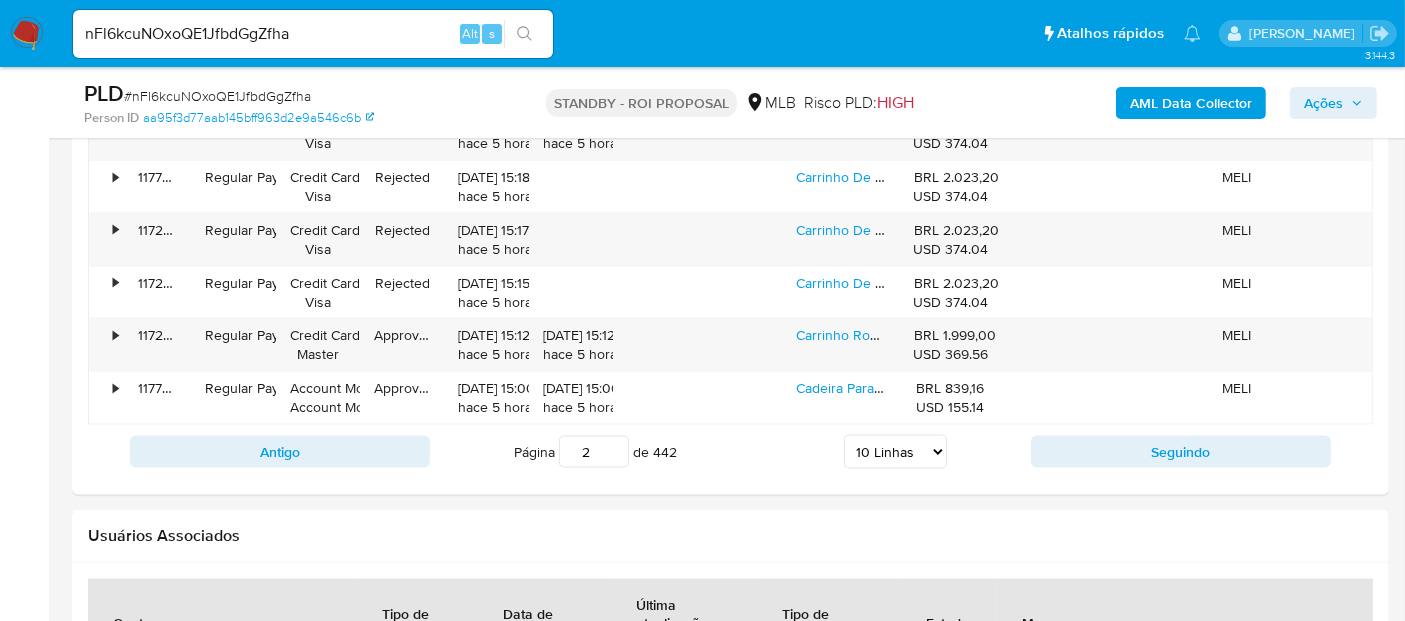 scroll, scrollTop: 2687, scrollLeft: 0, axis: vertical 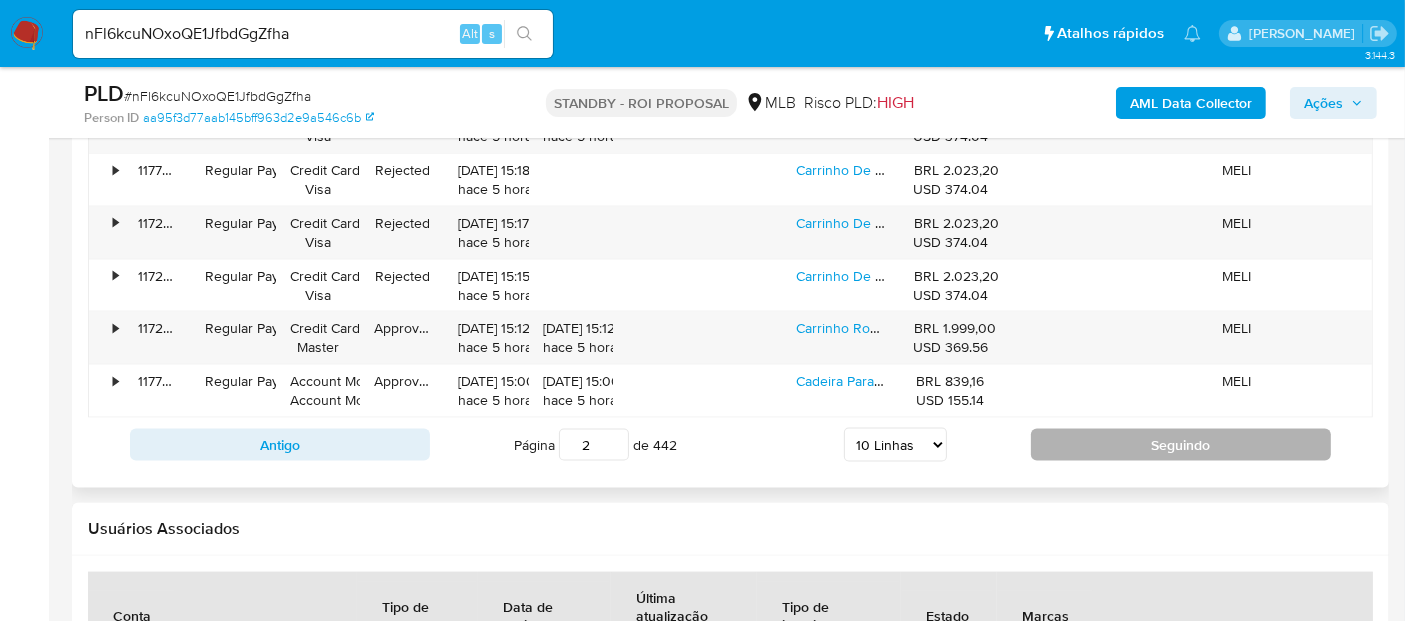 click on "Seguindo" at bounding box center (1181, 445) 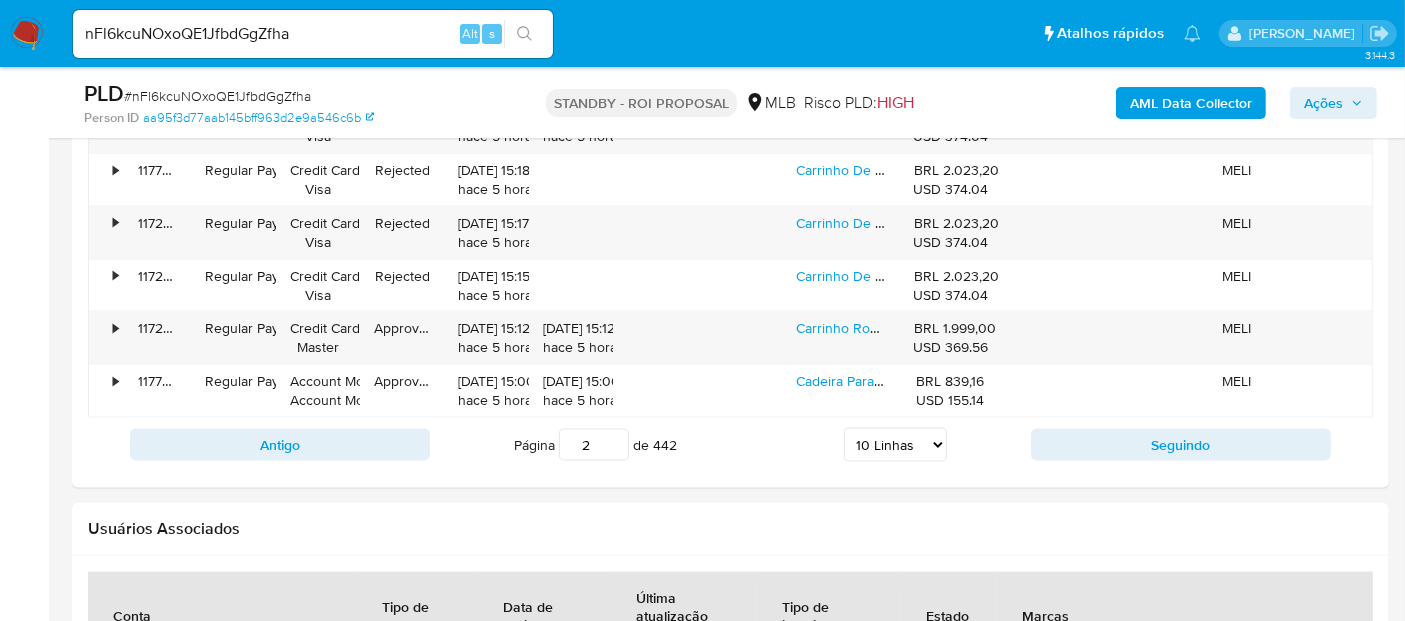 type on "3" 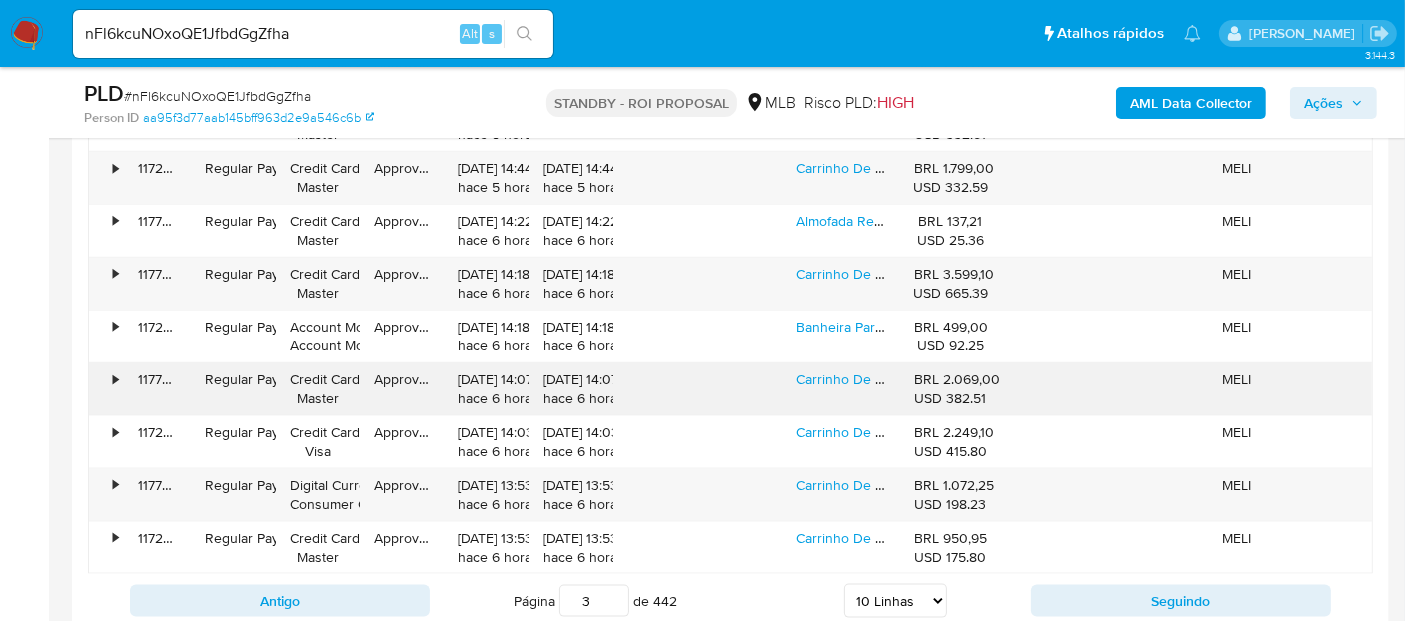 scroll, scrollTop: 2354, scrollLeft: 0, axis: vertical 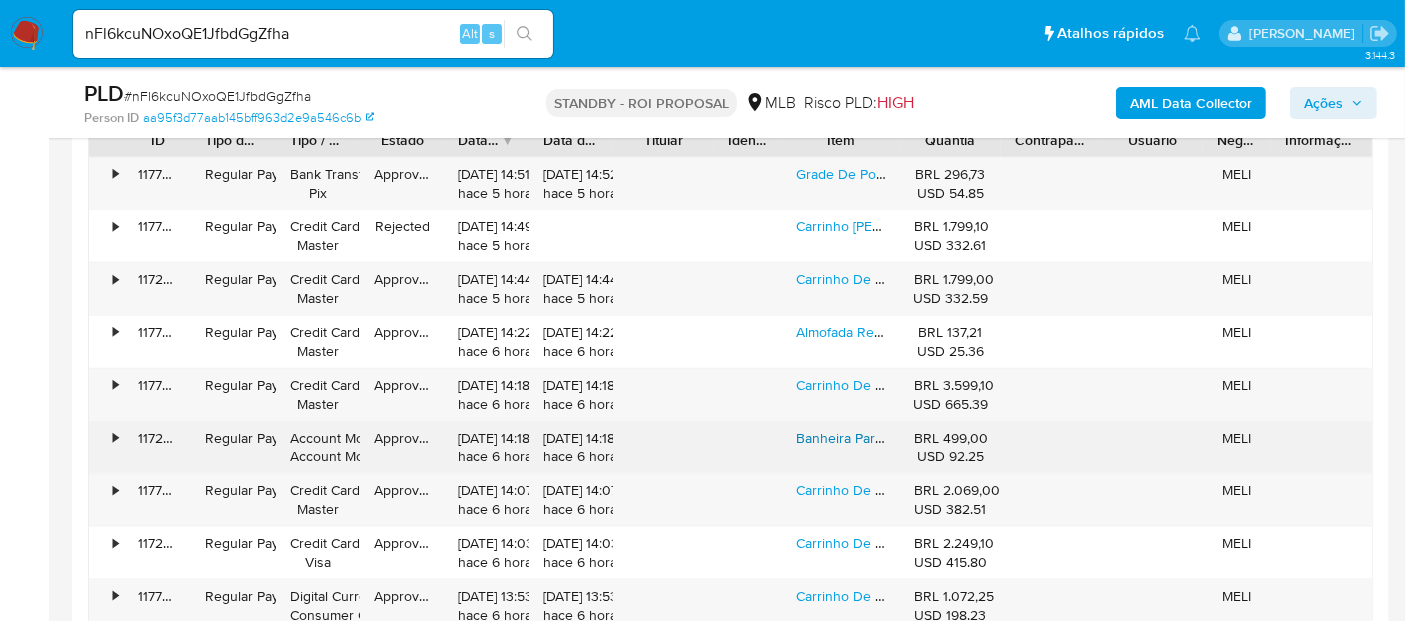 click on "Banheira Para Bebê Bubbly Dobrável Cor Cinza Com Suporte Pb" at bounding box center [995, 438] 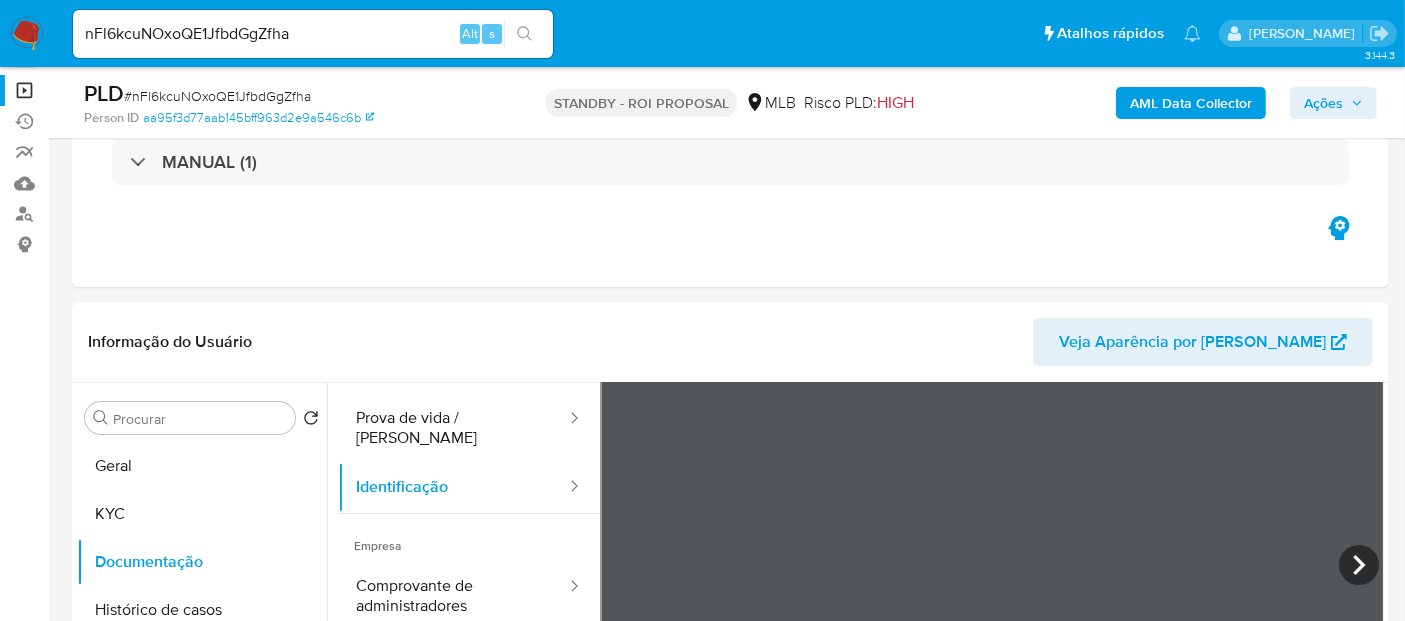 scroll, scrollTop: 0, scrollLeft: 0, axis: both 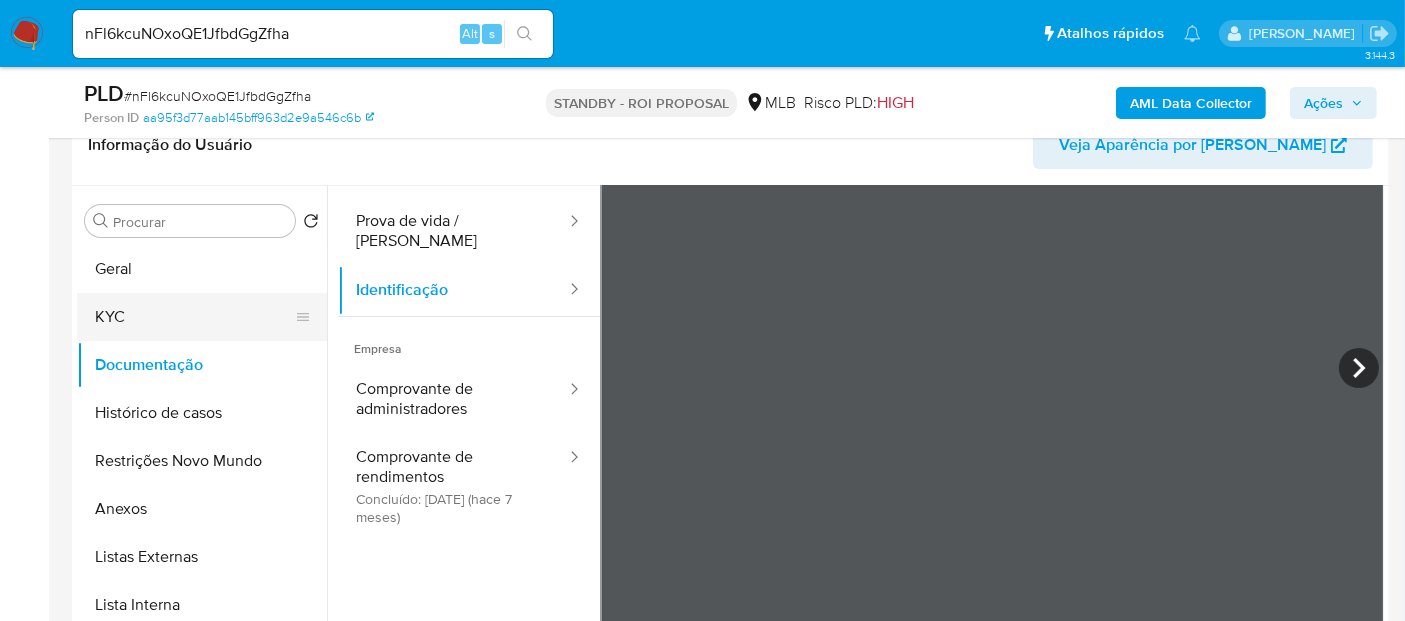 click on "KYC" at bounding box center [194, 317] 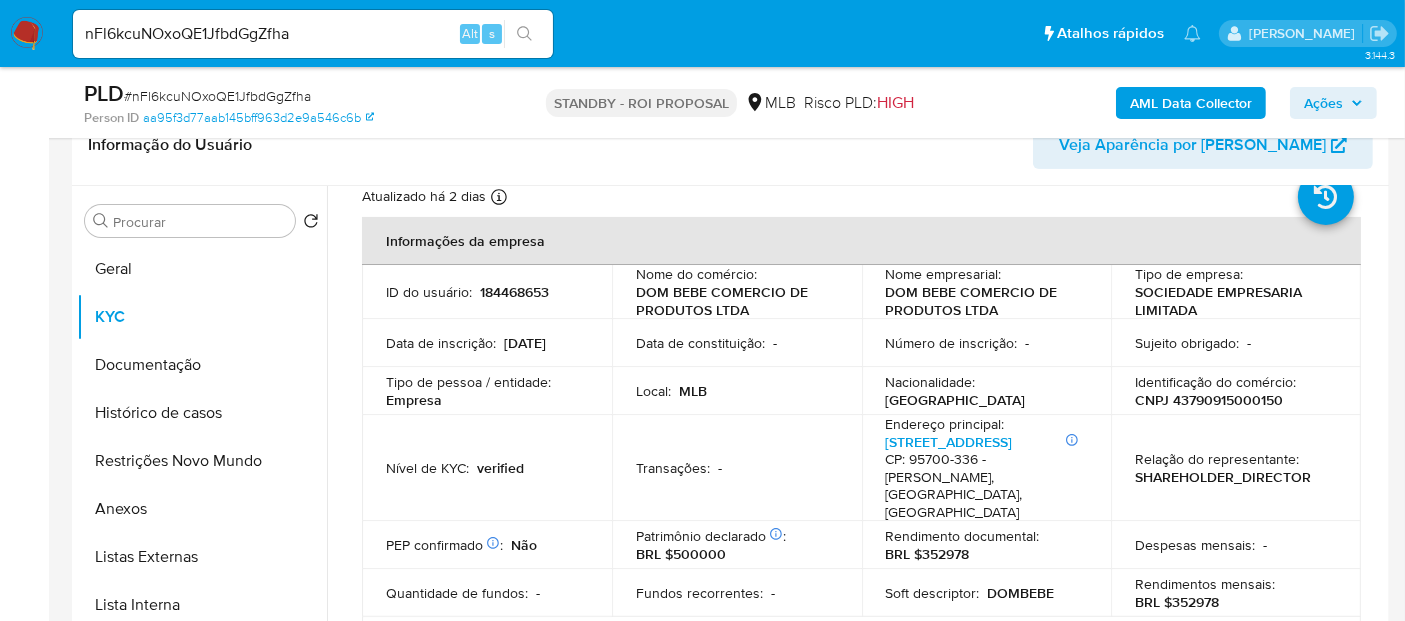 scroll, scrollTop: 111, scrollLeft: 0, axis: vertical 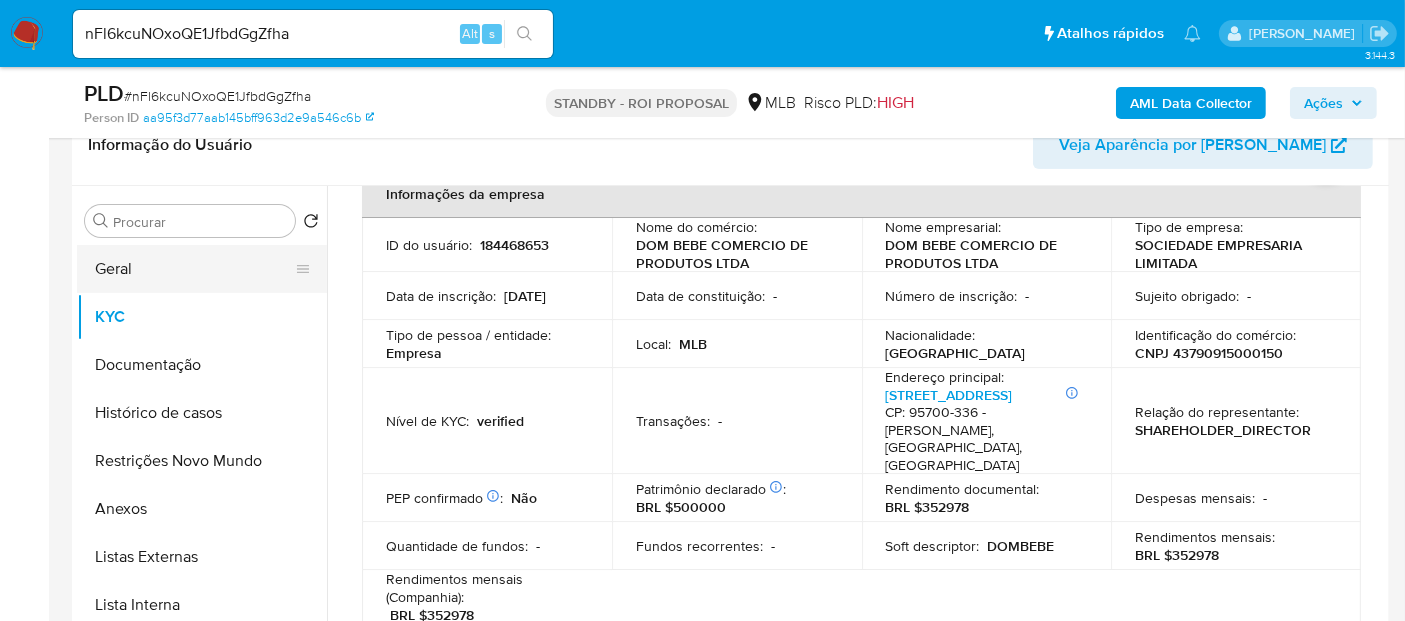 click on "Geral" at bounding box center [194, 269] 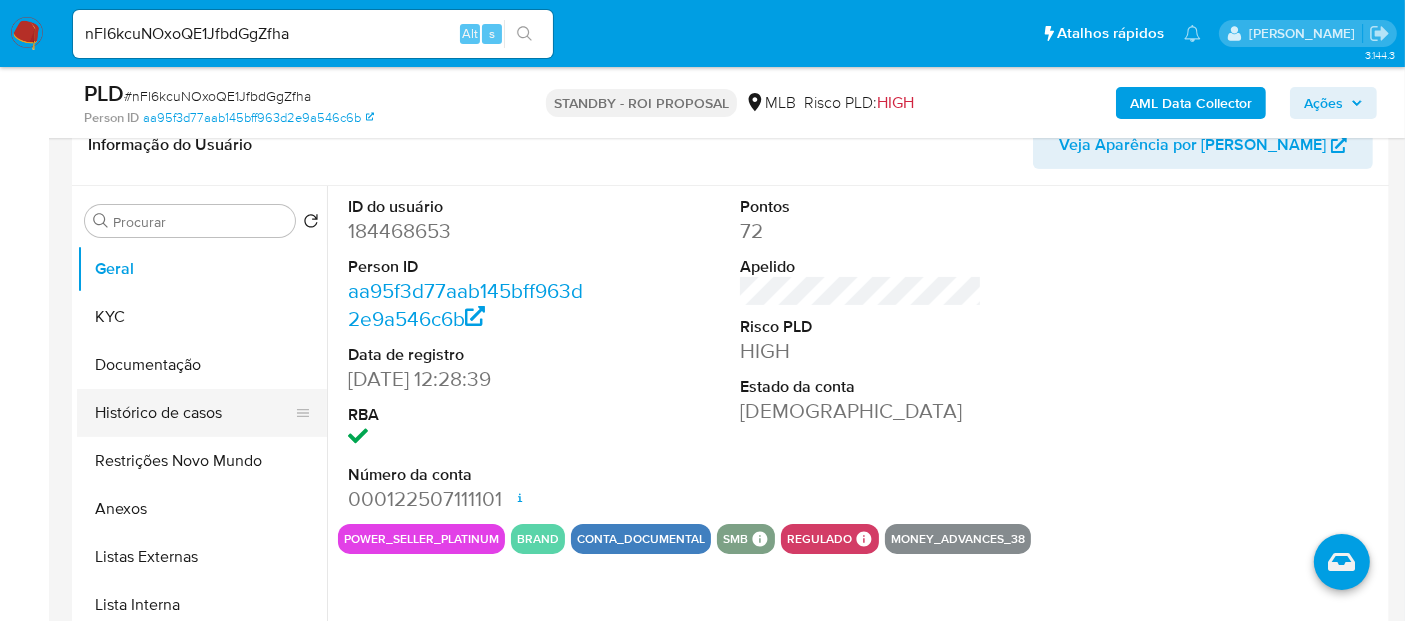 drag, startPoint x: 168, startPoint y: 414, endPoint x: 203, endPoint y: 416, distance: 35.057095 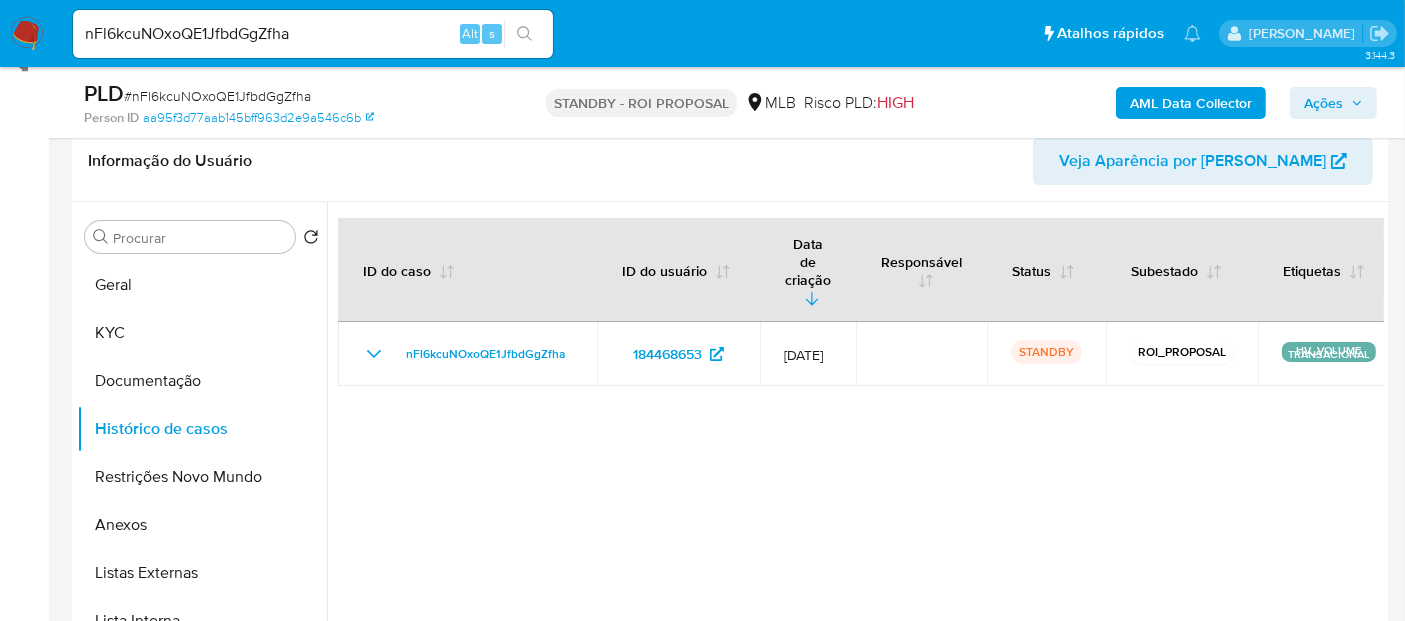scroll, scrollTop: 304, scrollLeft: 0, axis: vertical 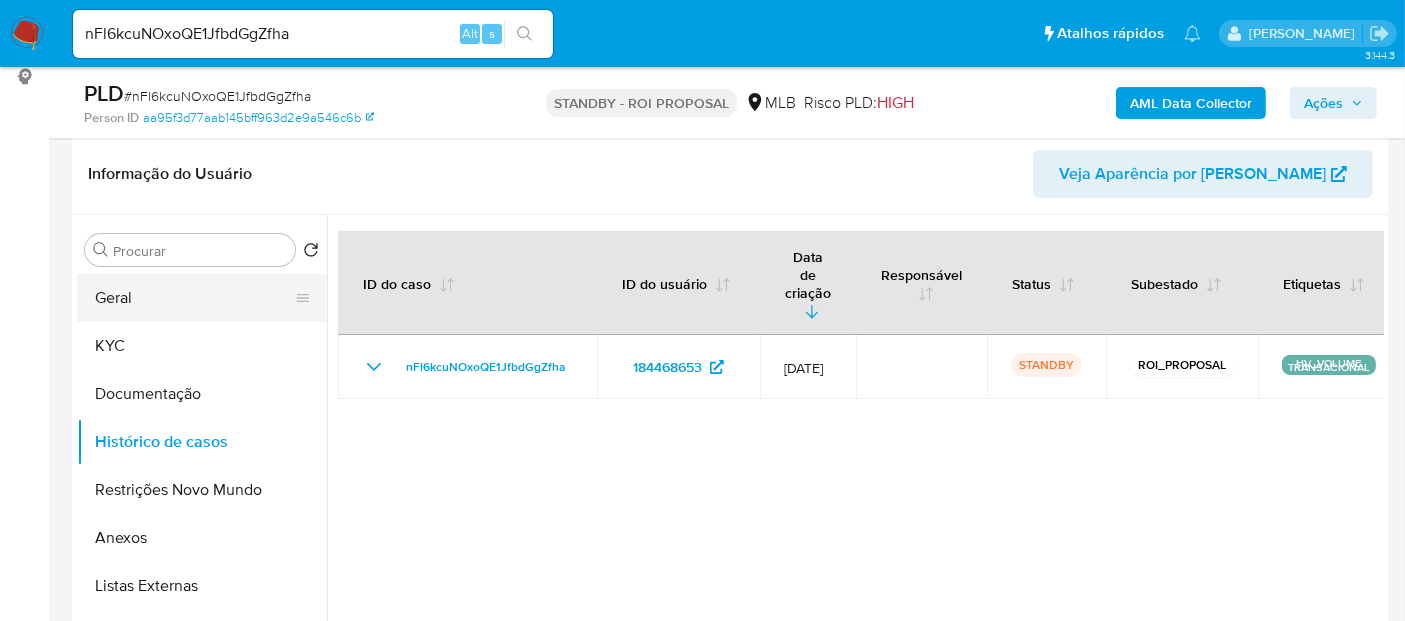 drag, startPoint x: 123, startPoint y: 292, endPoint x: 300, endPoint y: 281, distance: 177.34148 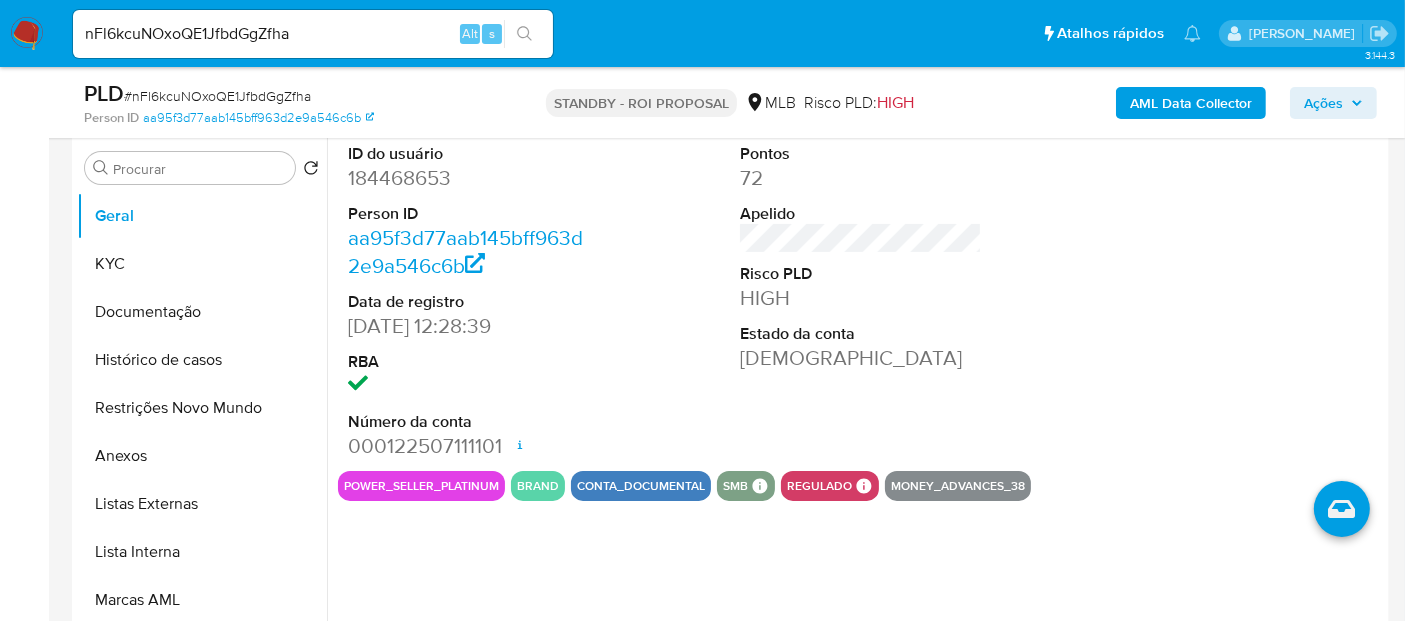 scroll, scrollTop: 422, scrollLeft: 0, axis: vertical 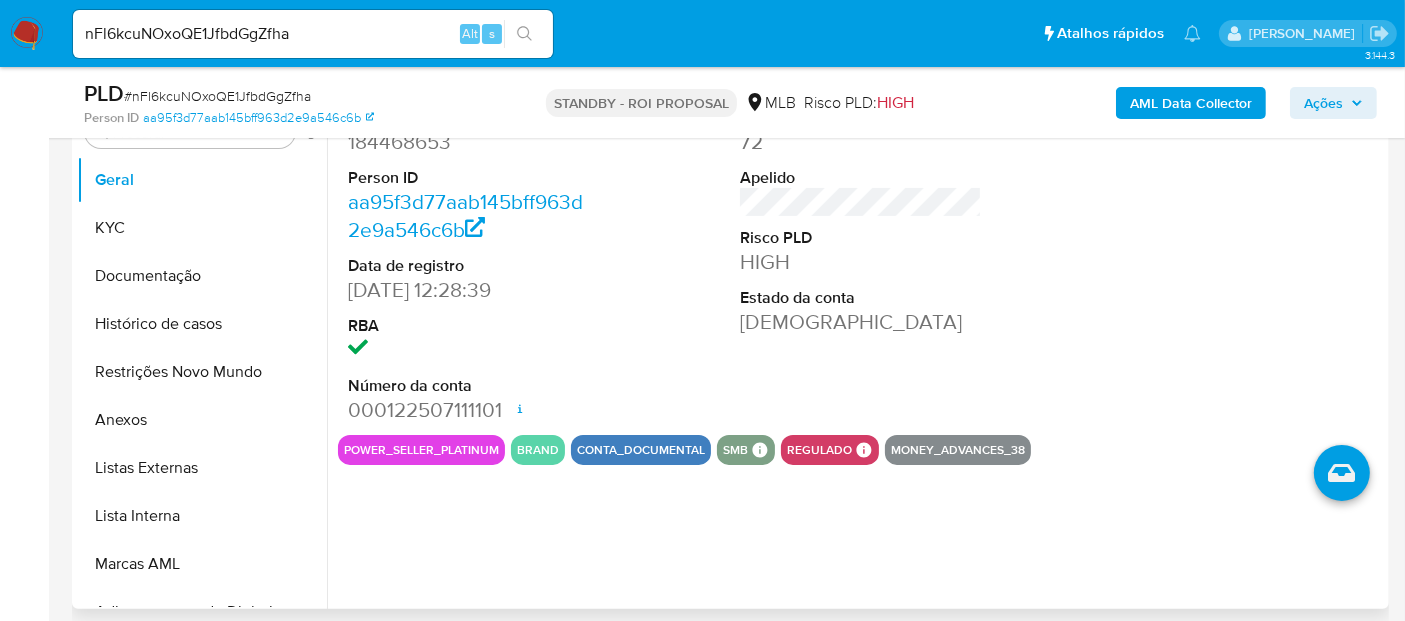 drag, startPoint x: 344, startPoint y: 448, endPoint x: 497, endPoint y: 452, distance: 153.05228 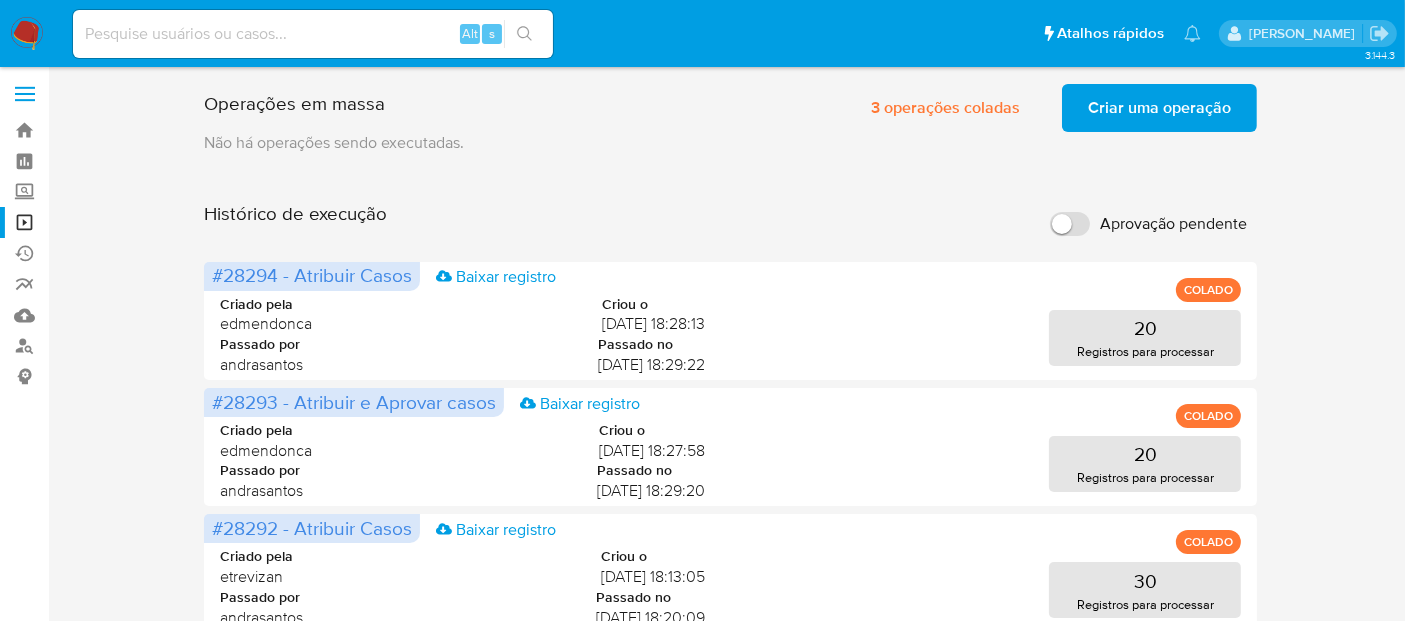 scroll, scrollTop: 0, scrollLeft: 0, axis: both 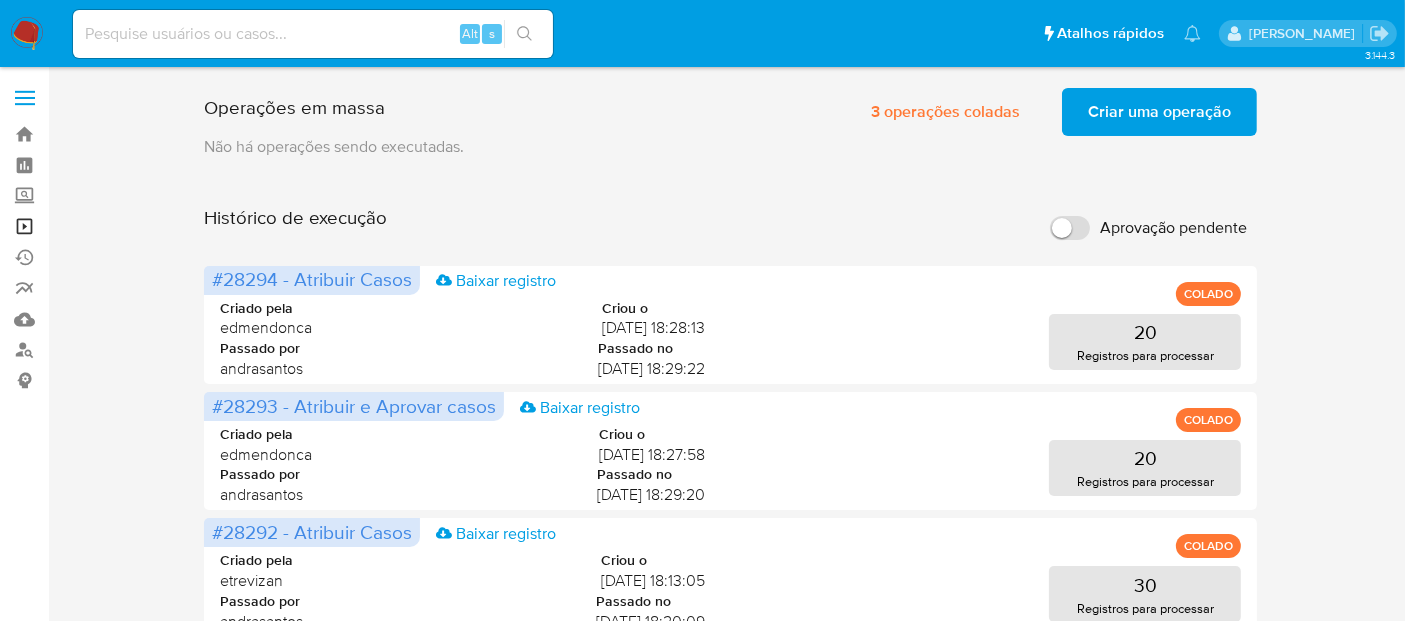 click on "Operações em massa" at bounding box center (119, 226) 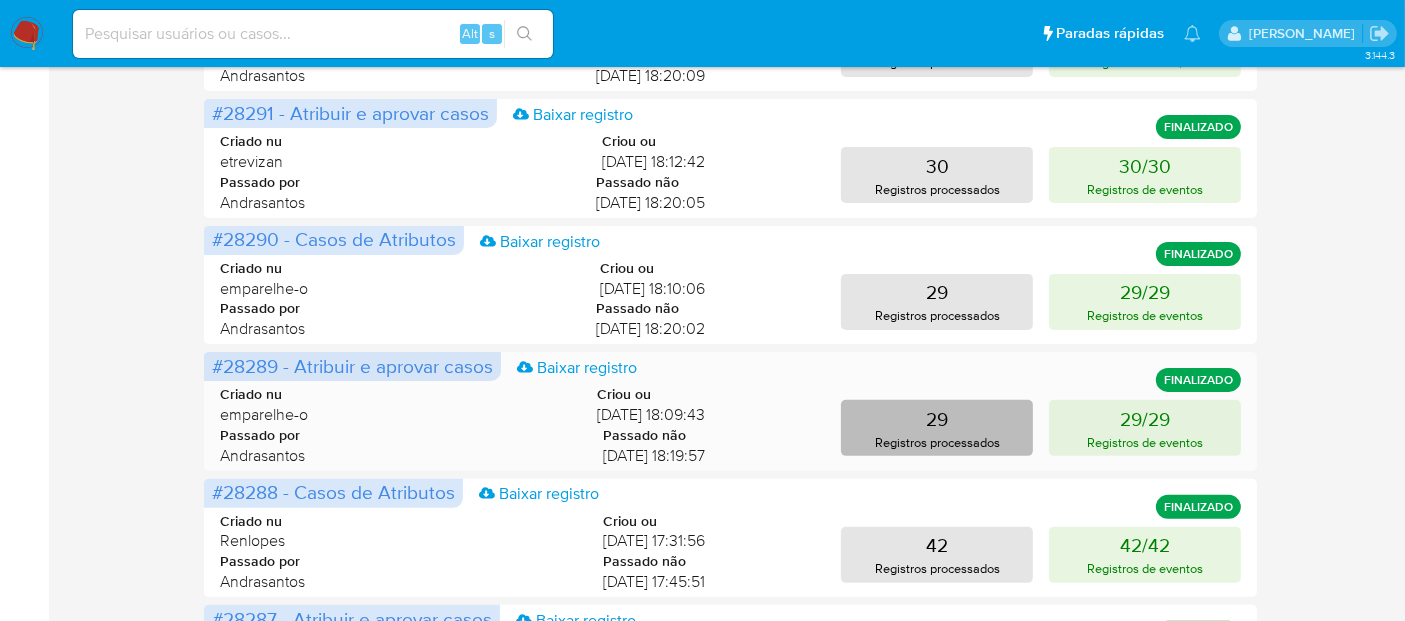scroll, scrollTop: 555, scrollLeft: 0, axis: vertical 